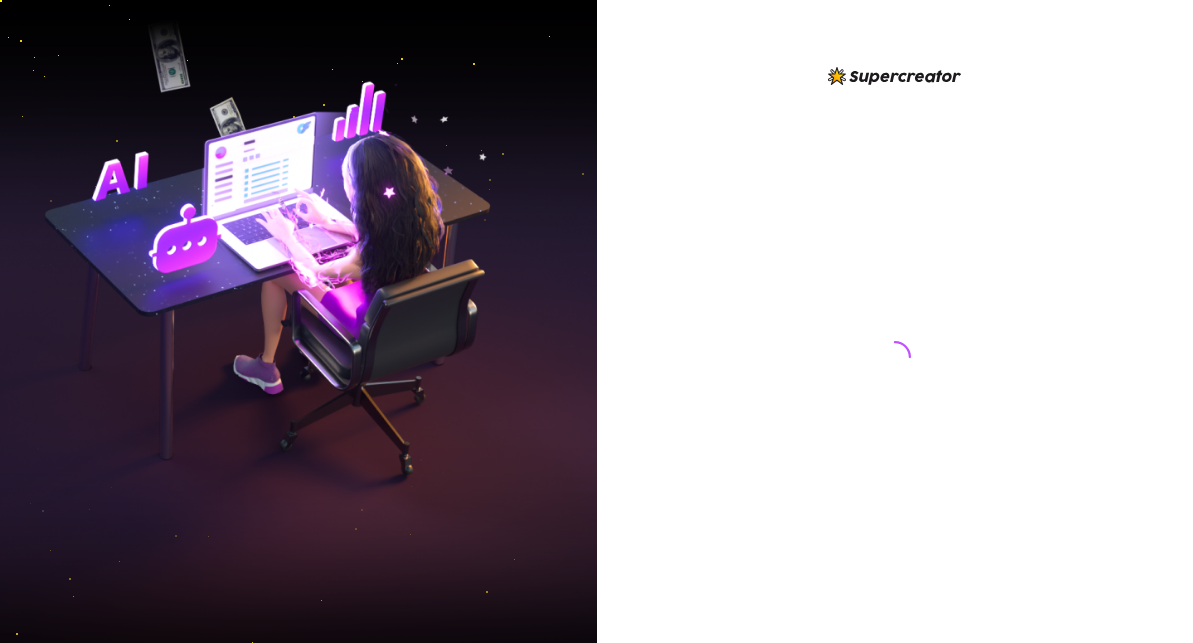 scroll, scrollTop: 0, scrollLeft: 0, axis: both 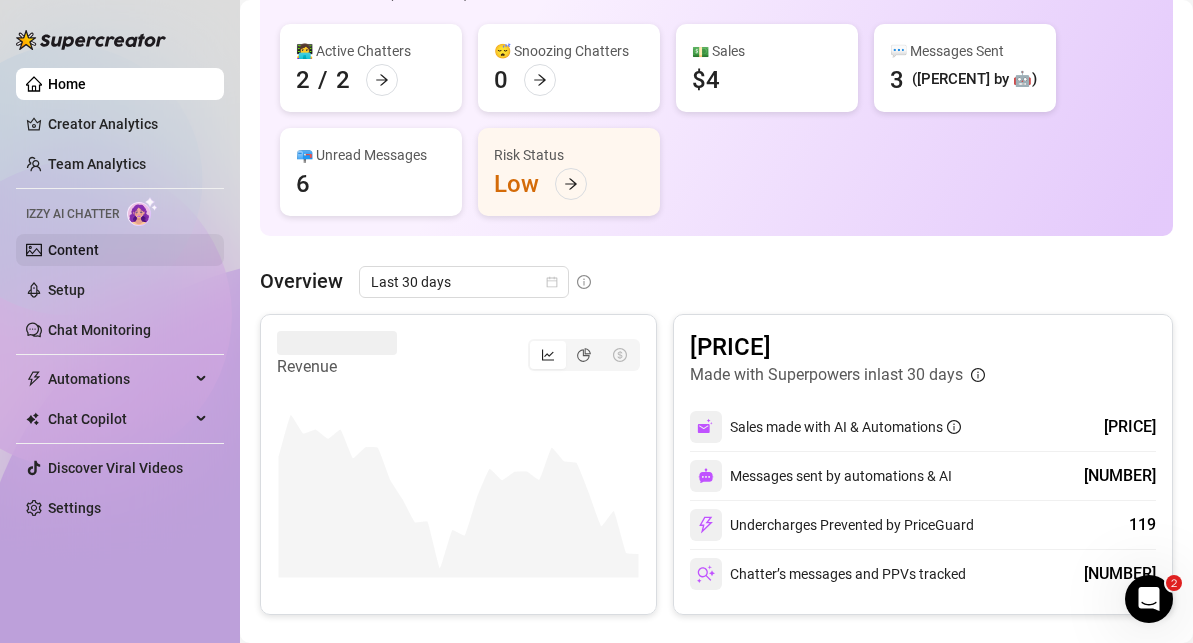 click on "Content" at bounding box center [73, 250] 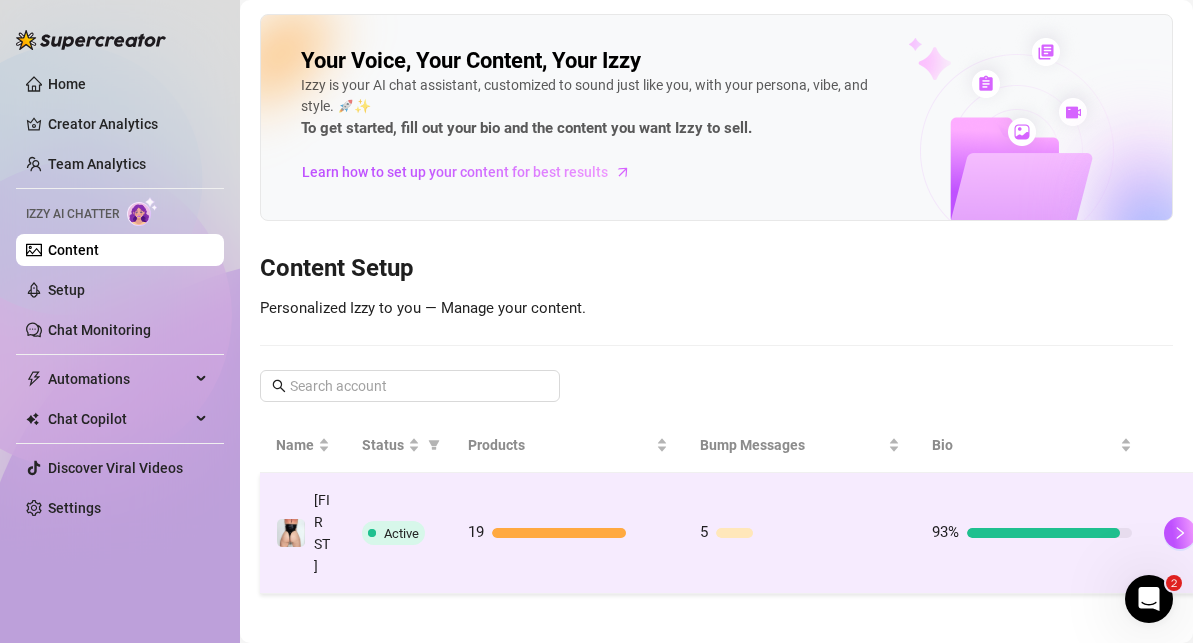 click on "Active" at bounding box center [401, 533] 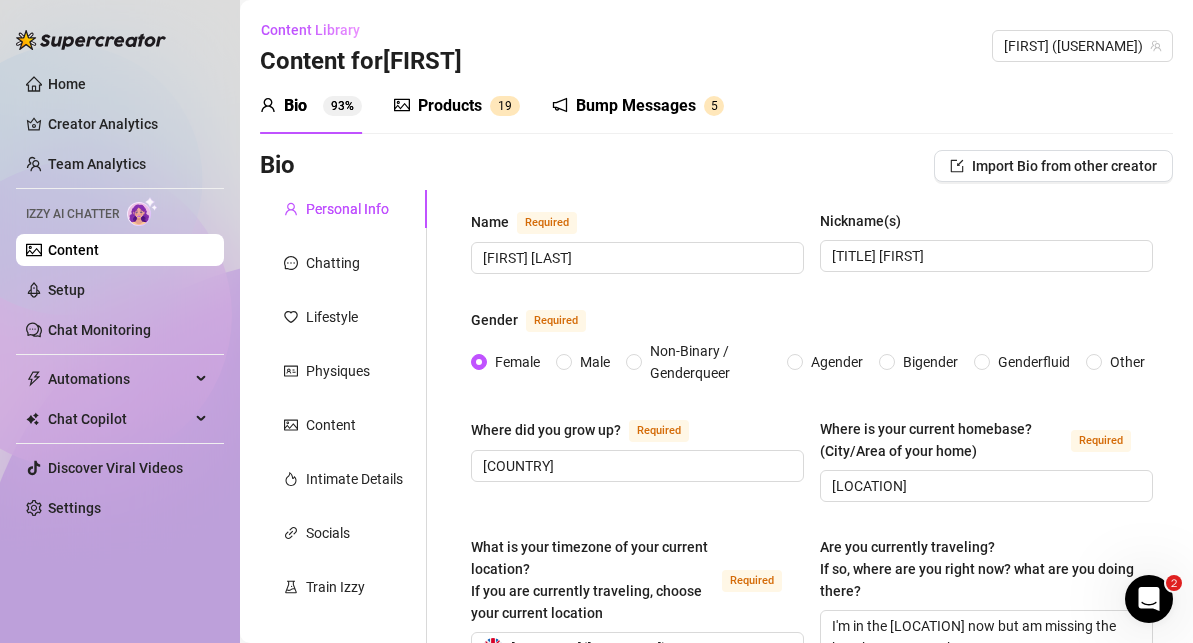 click on "Content" at bounding box center (73, 250) 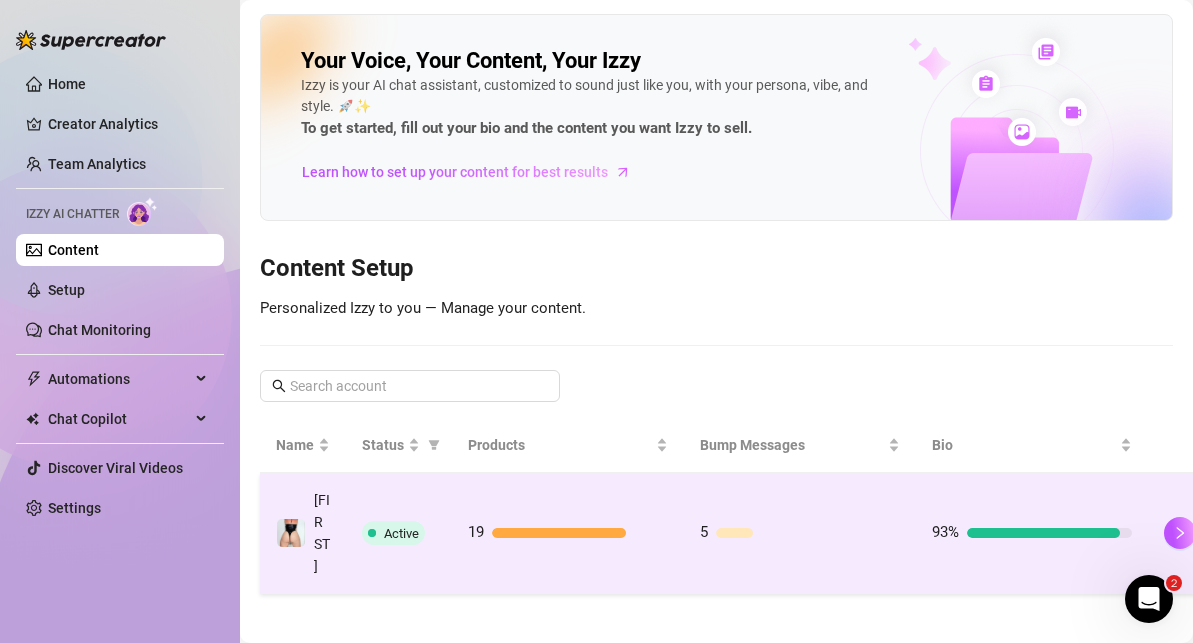 click on "Active" at bounding box center [399, 533] 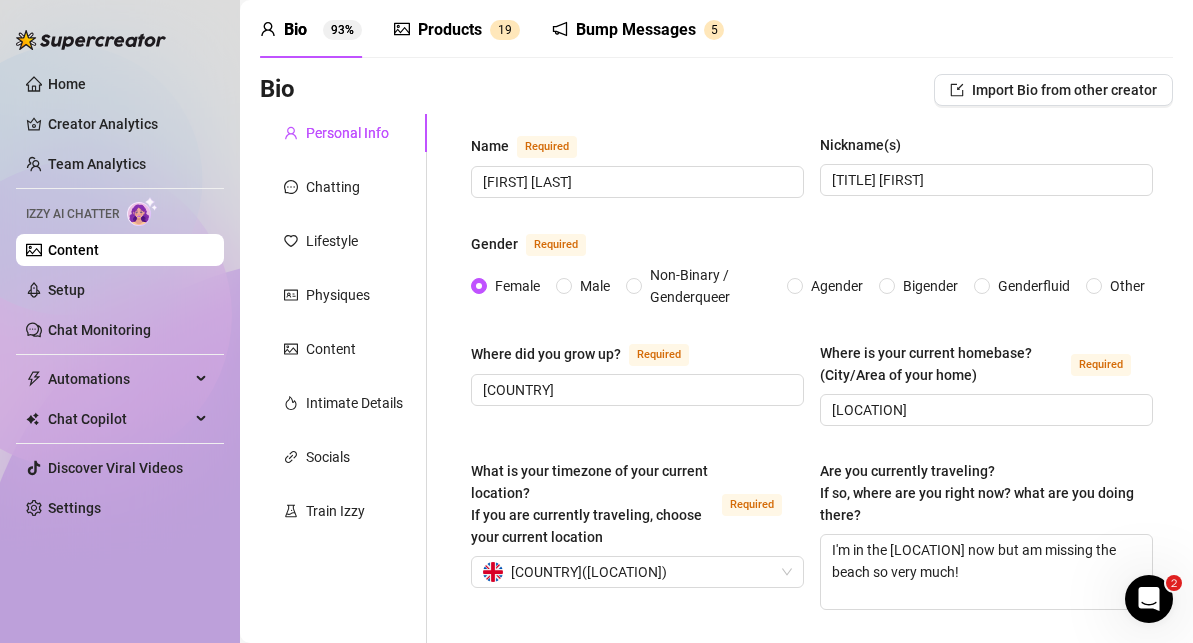 scroll, scrollTop: 0, scrollLeft: 0, axis: both 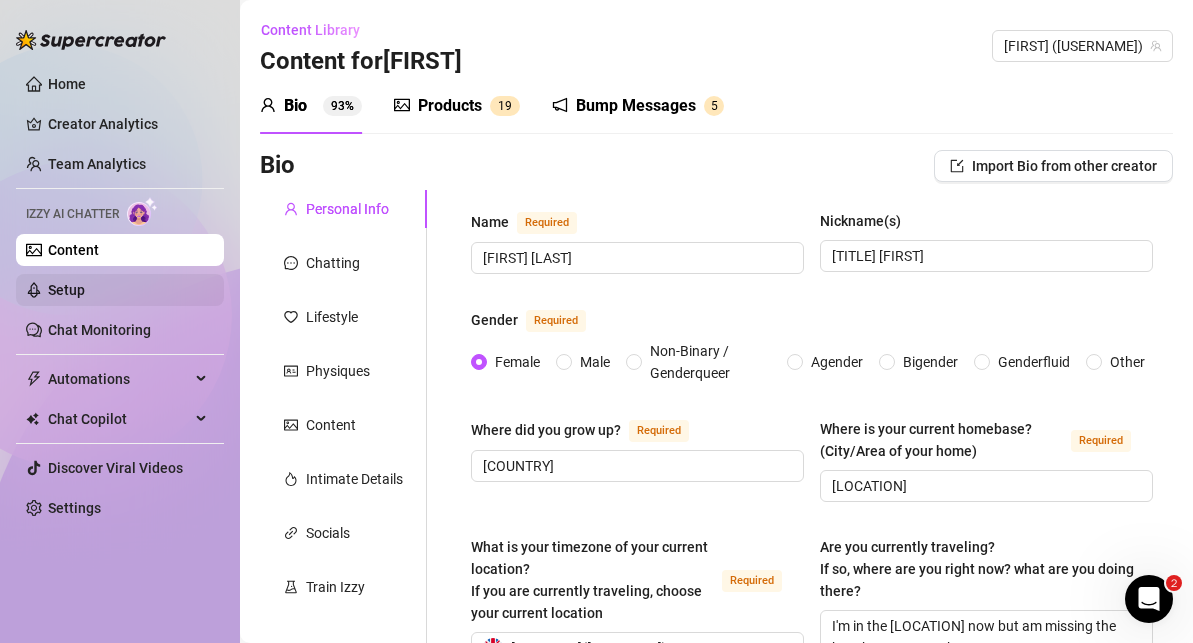 click on "Setup" at bounding box center [66, 290] 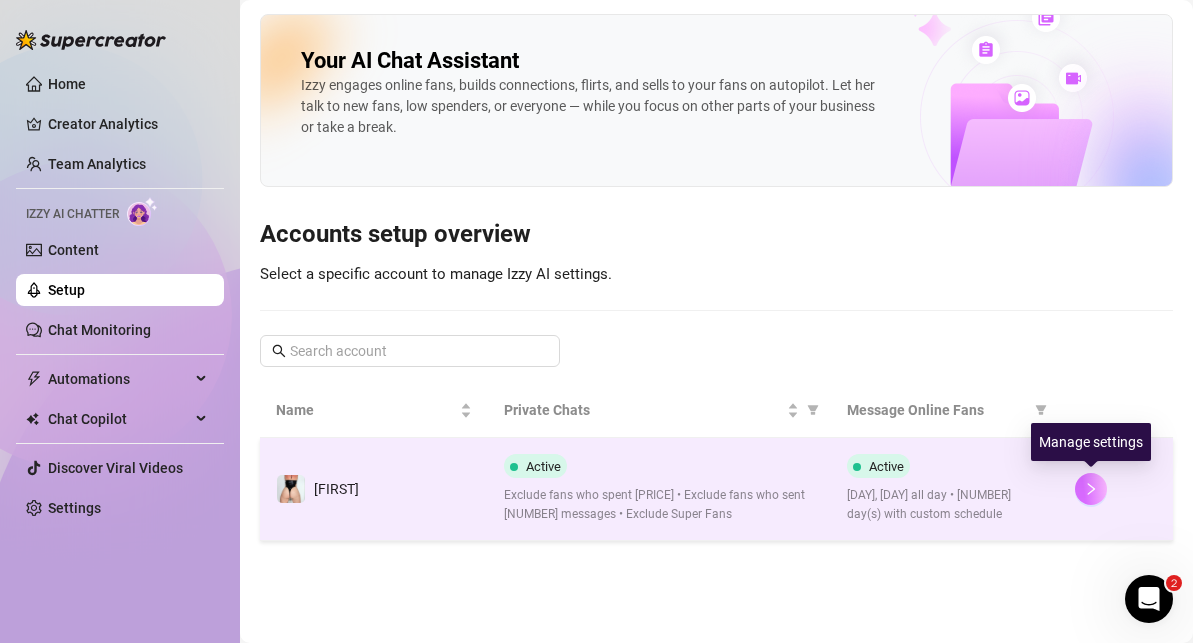 click 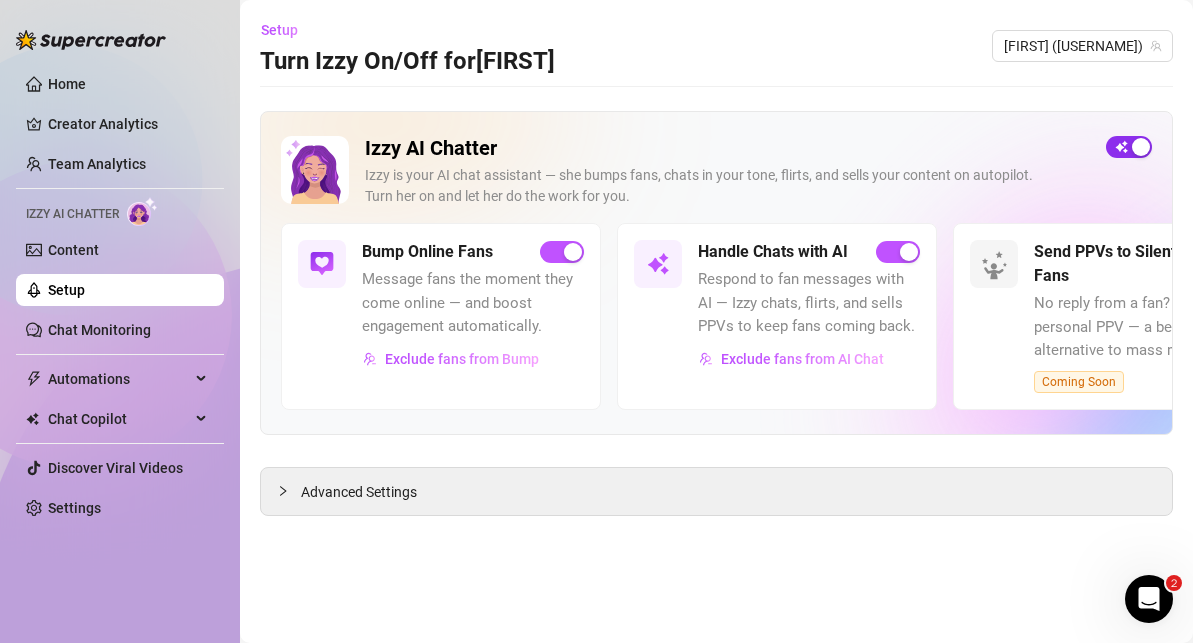 click at bounding box center [1141, 147] 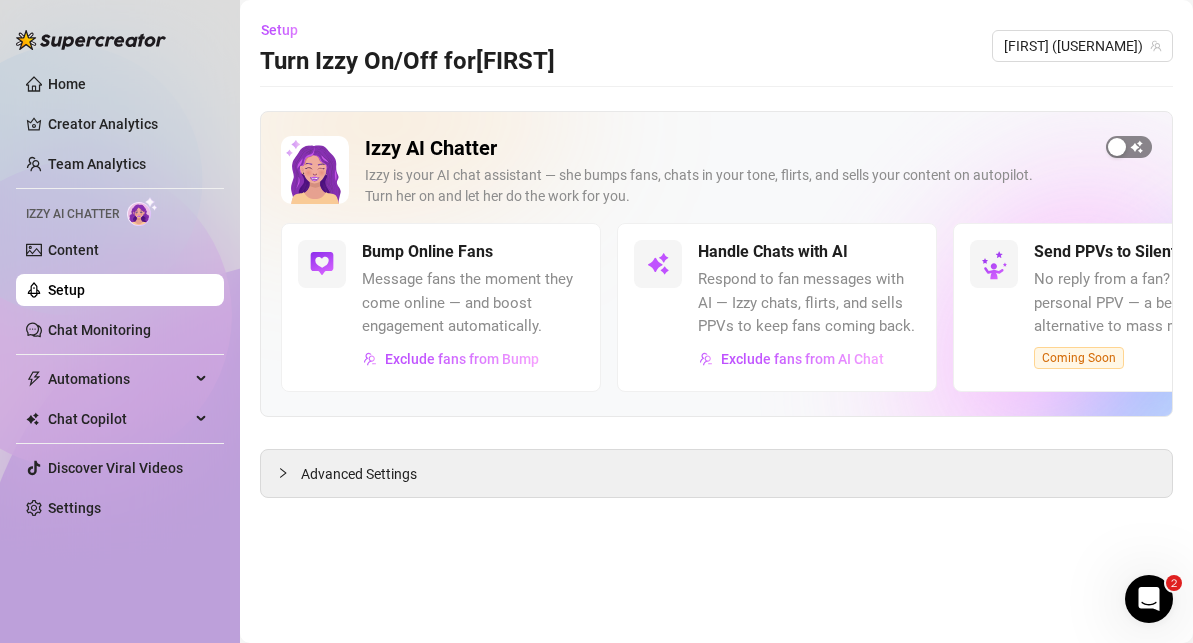 click at bounding box center (1117, 147) 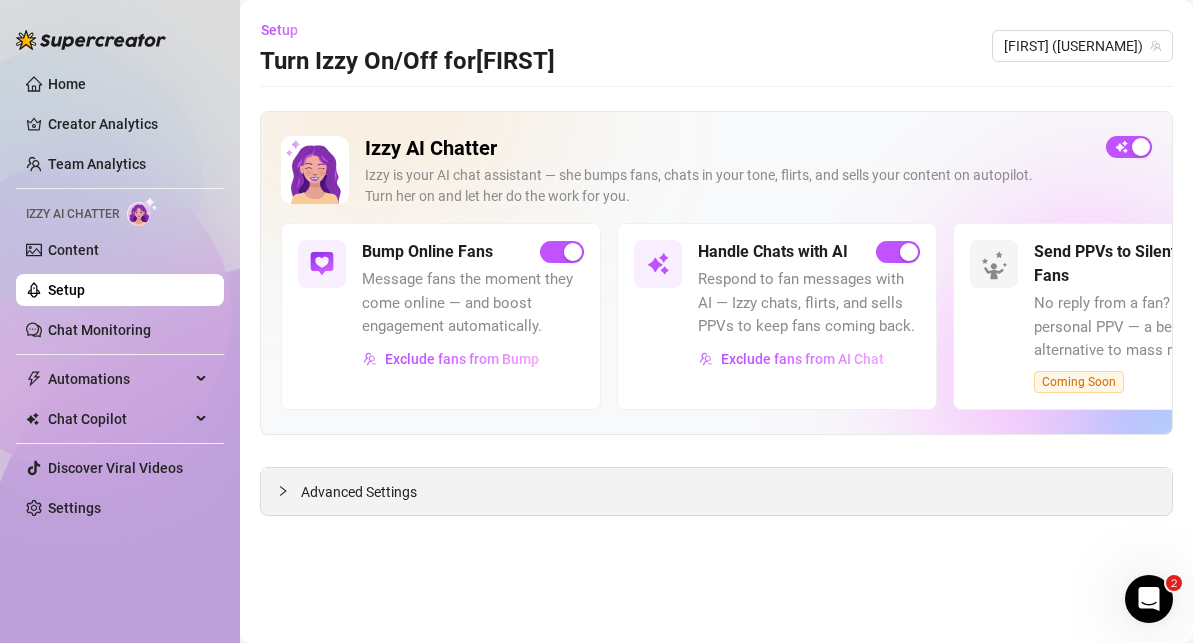 click on "Advanced Settings" at bounding box center (359, 492) 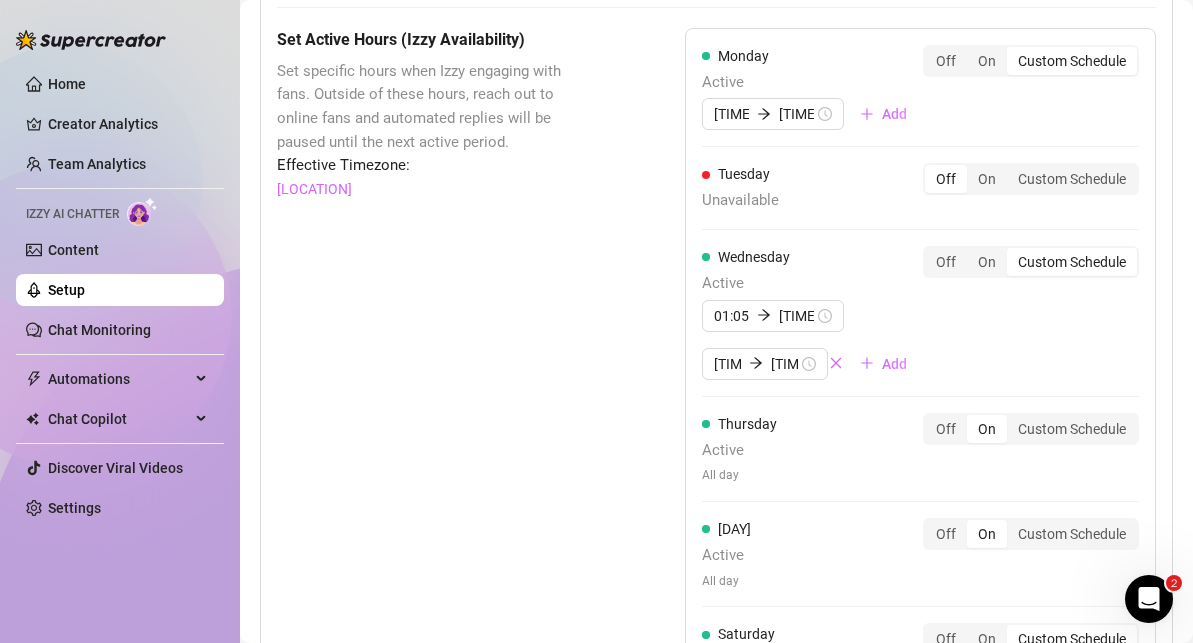 scroll, scrollTop: 1181, scrollLeft: 0, axis: vertical 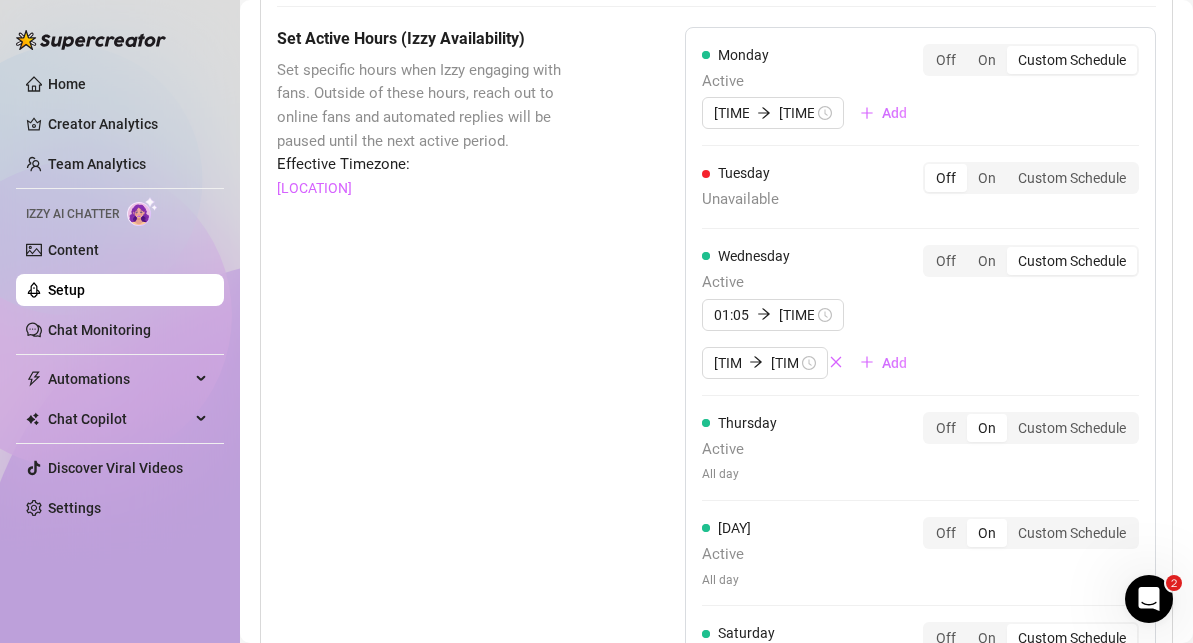 click on "Off" at bounding box center [946, 178] 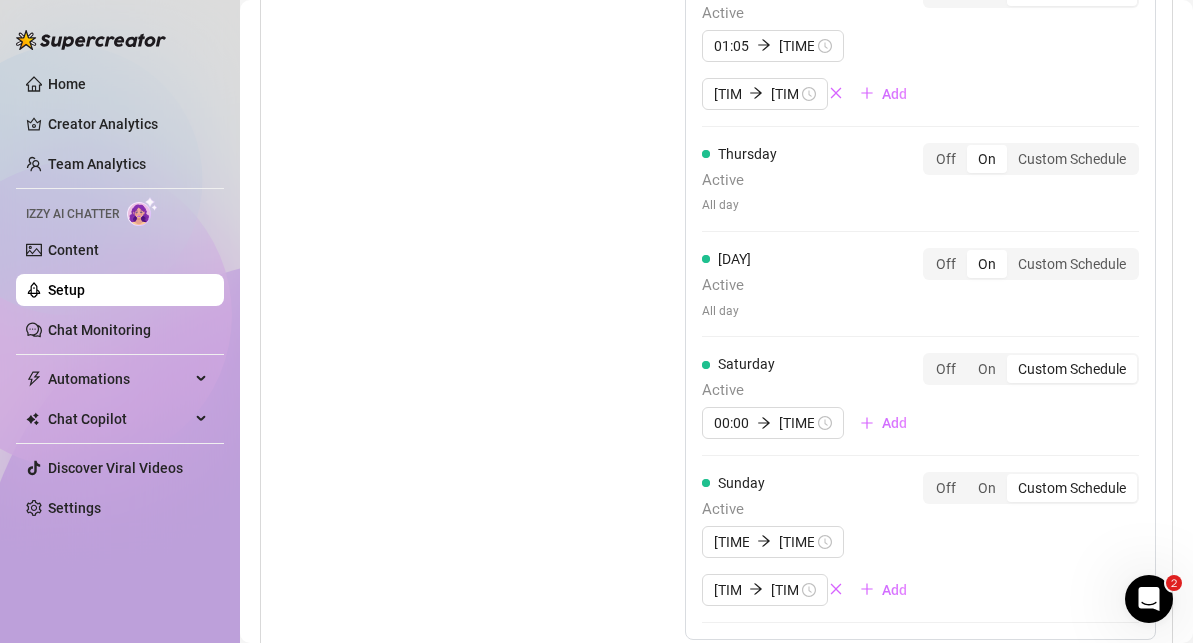 scroll, scrollTop: 1688, scrollLeft: 0, axis: vertical 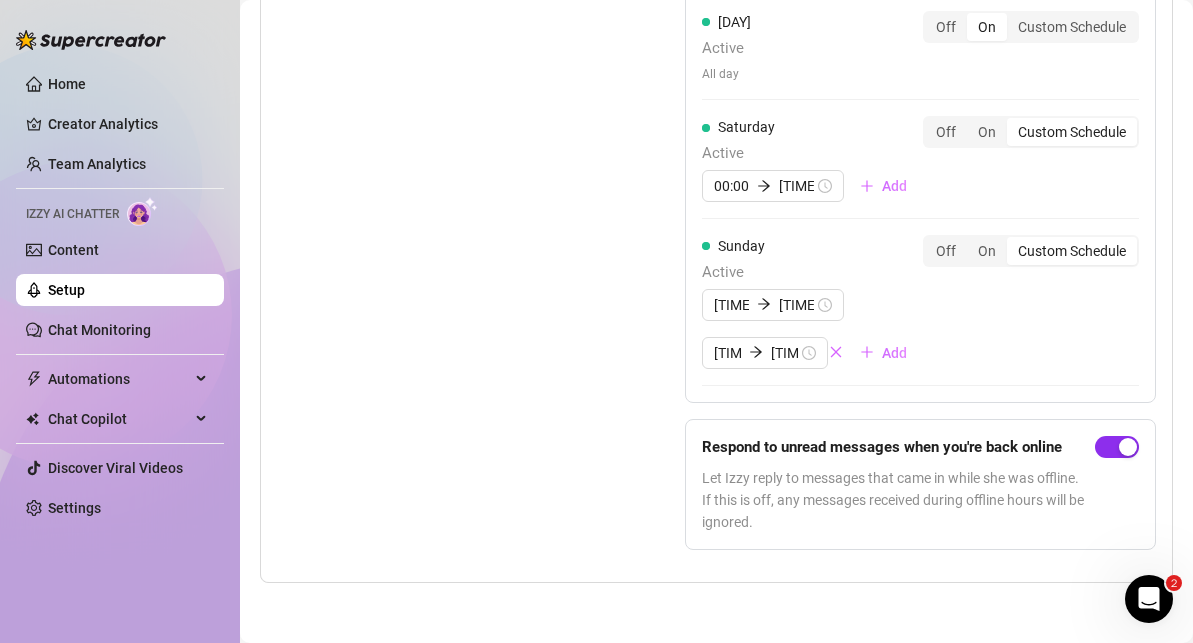 click at bounding box center [1128, 447] 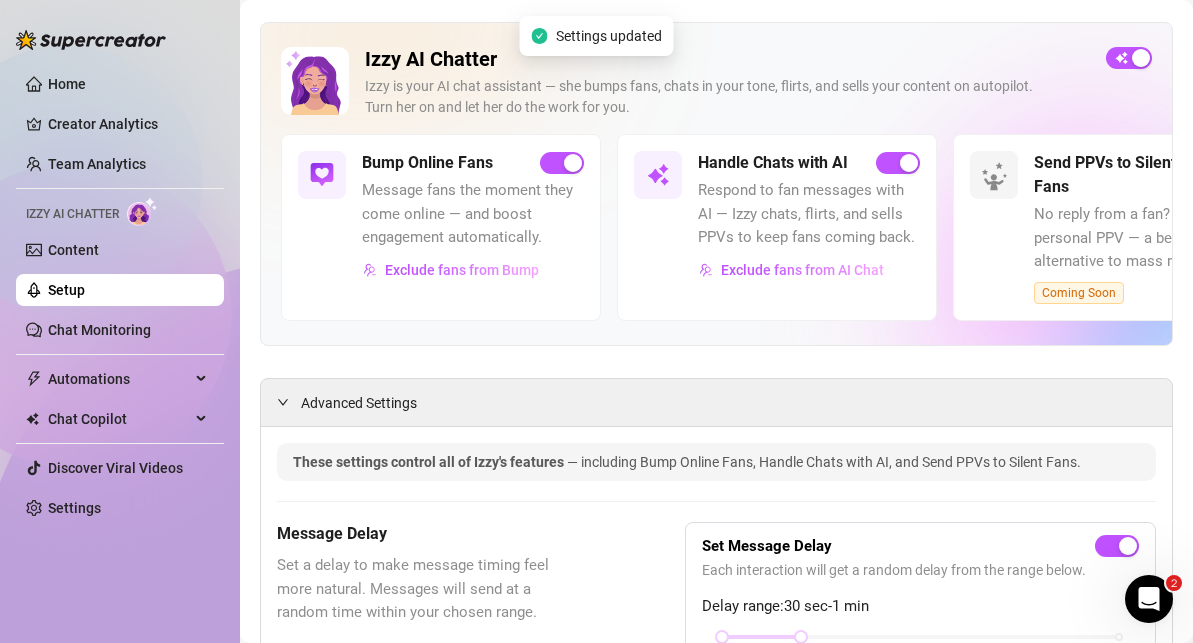 scroll, scrollTop: 0, scrollLeft: 0, axis: both 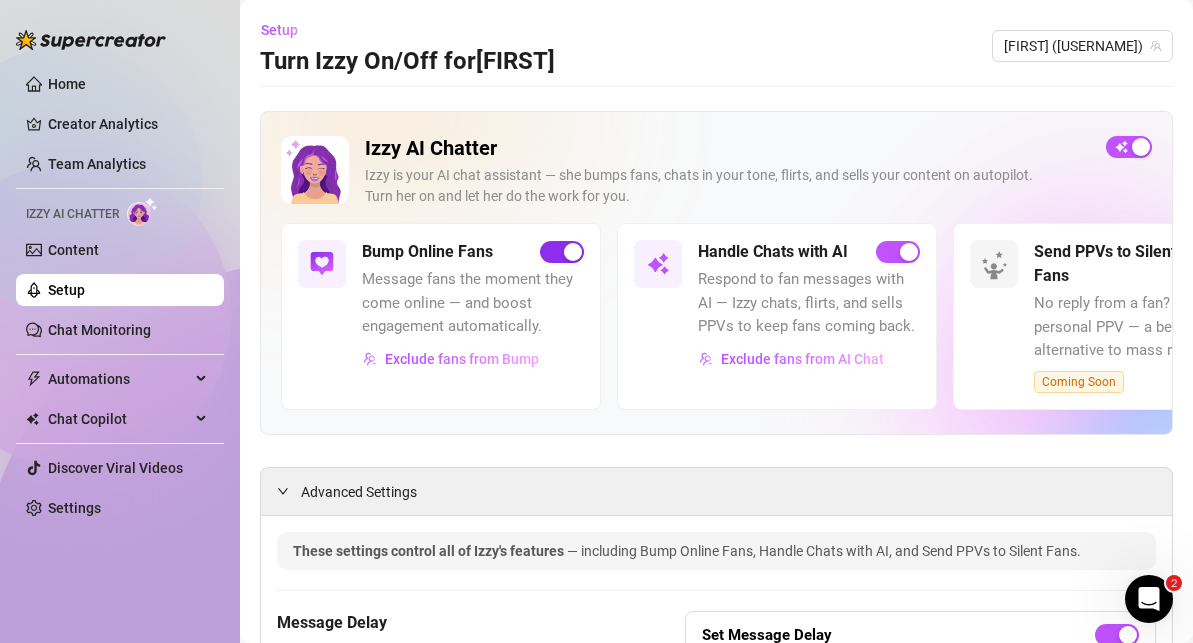 click at bounding box center (573, 252) 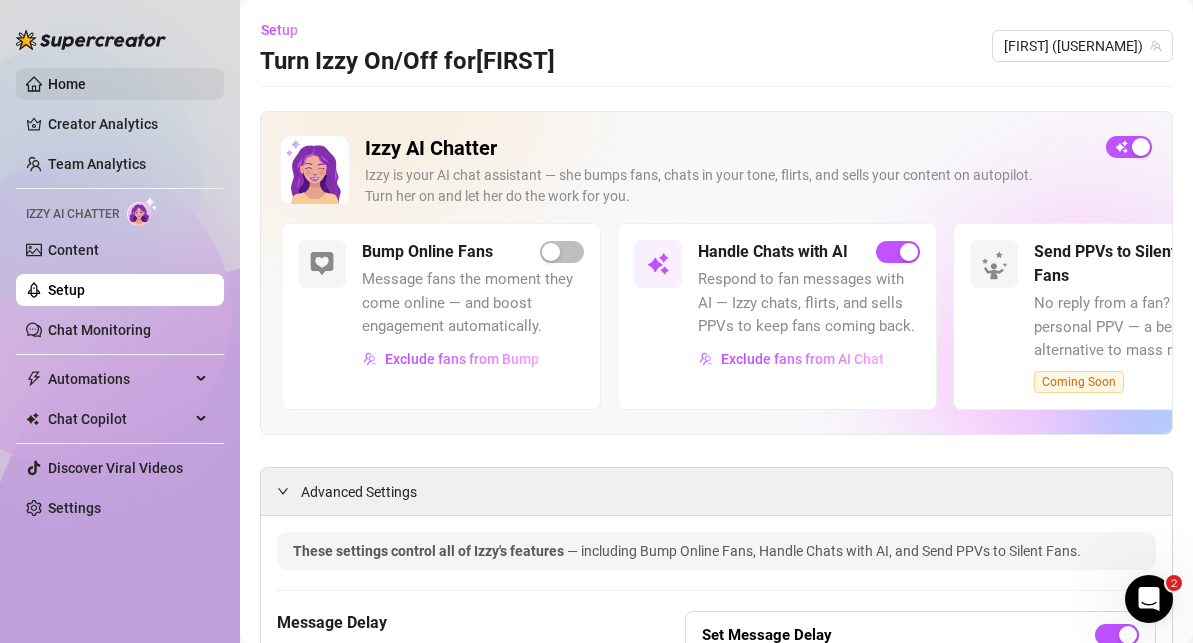 click on "Home" at bounding box center (67, 84) 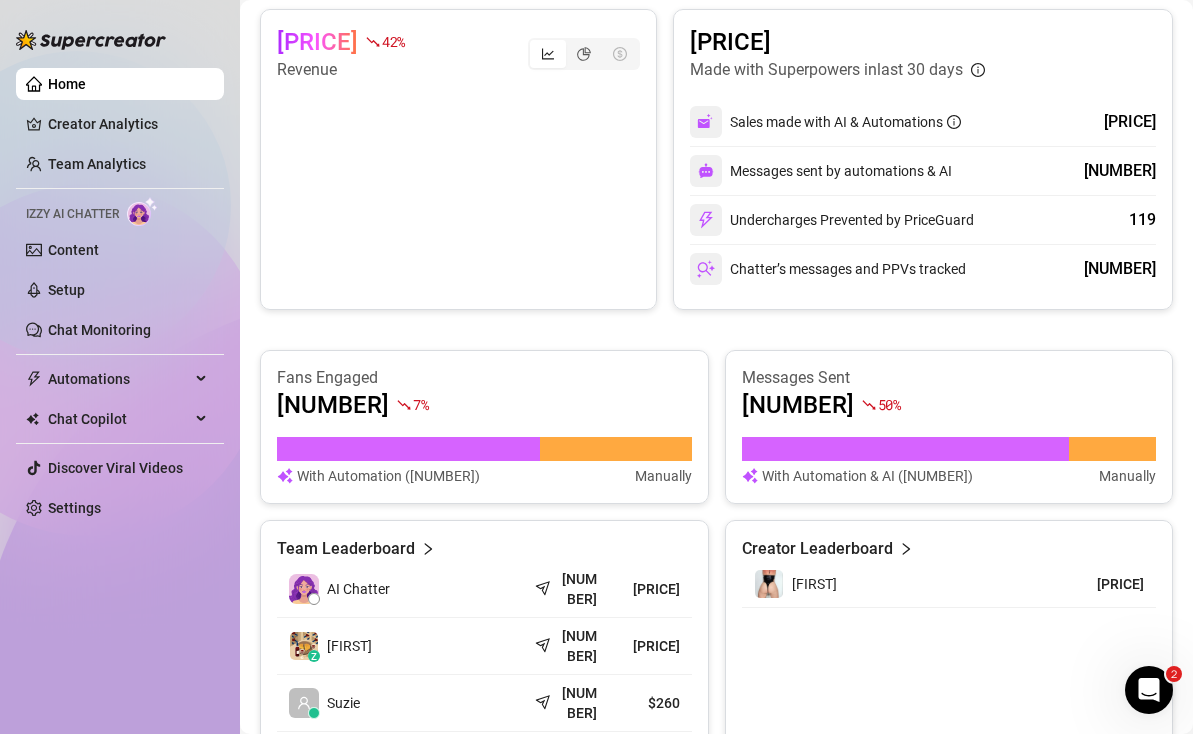 scroll, scrollTop: 819, scrollLeft: 0, axis: vertical 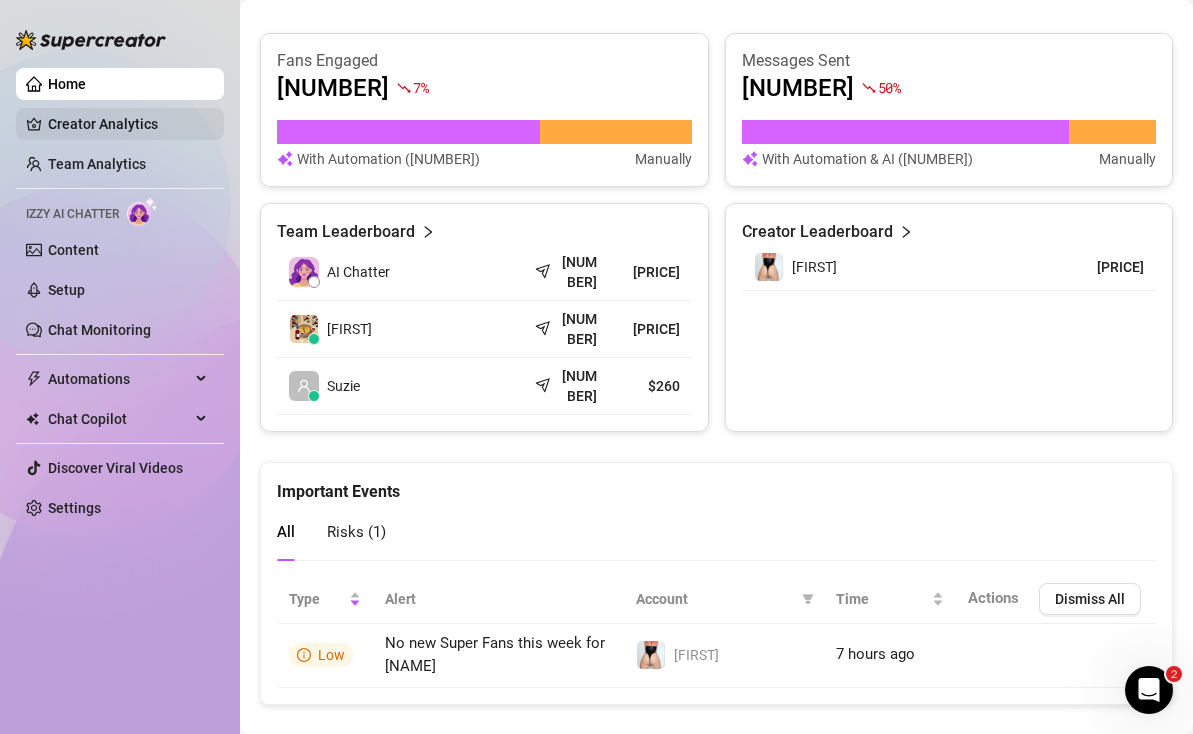 click on "Creator Analytics" at bounding box center [128, 124] 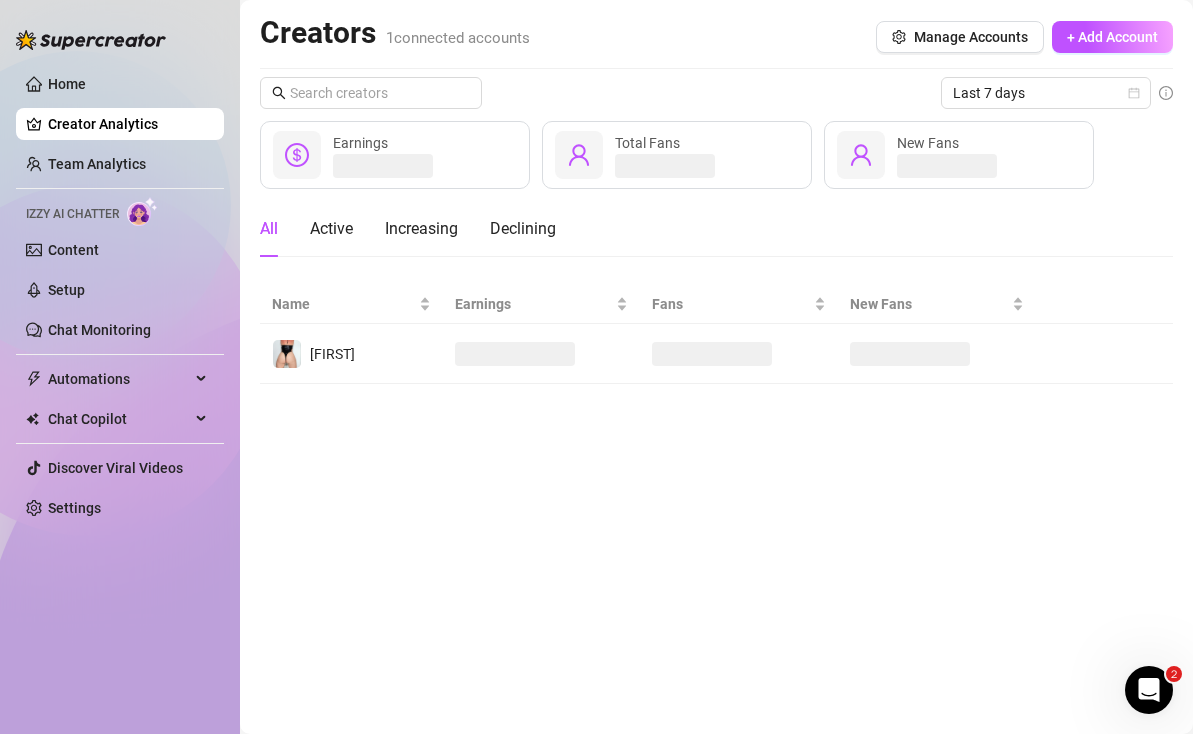 scroll, scrollTop: 0, scrollLeft: 0, axis: both 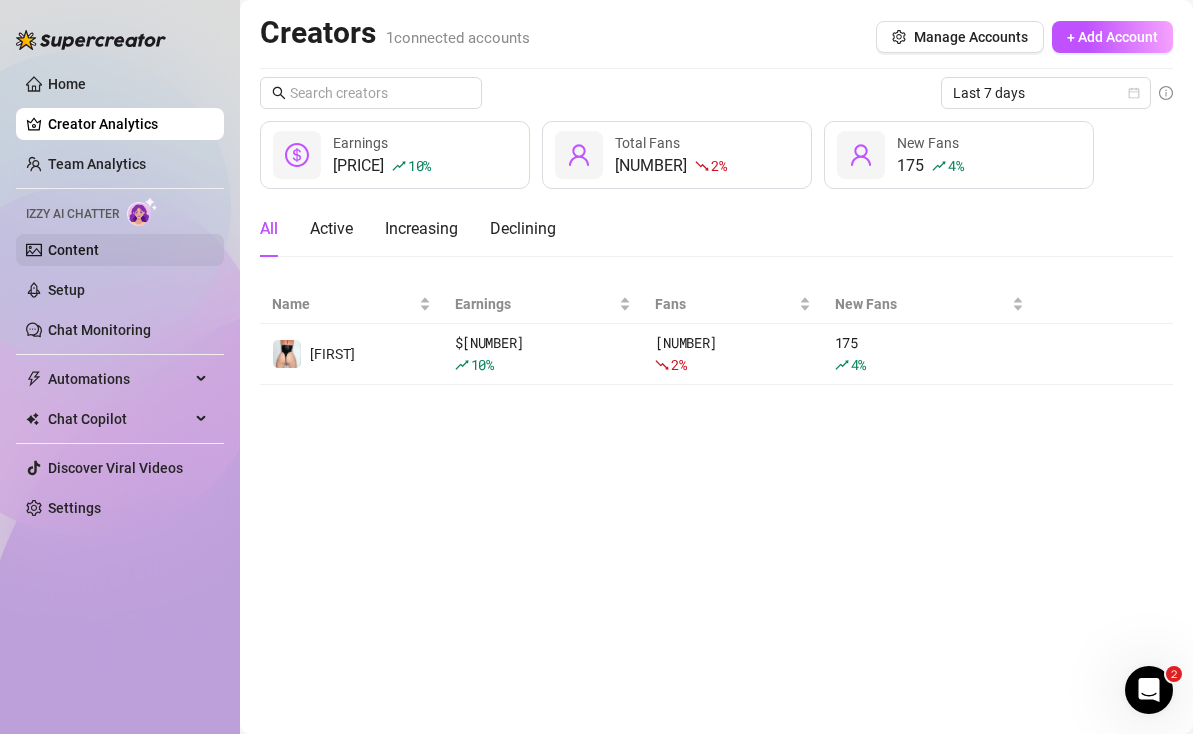 click on "Content" at bounding box center [73, 250] 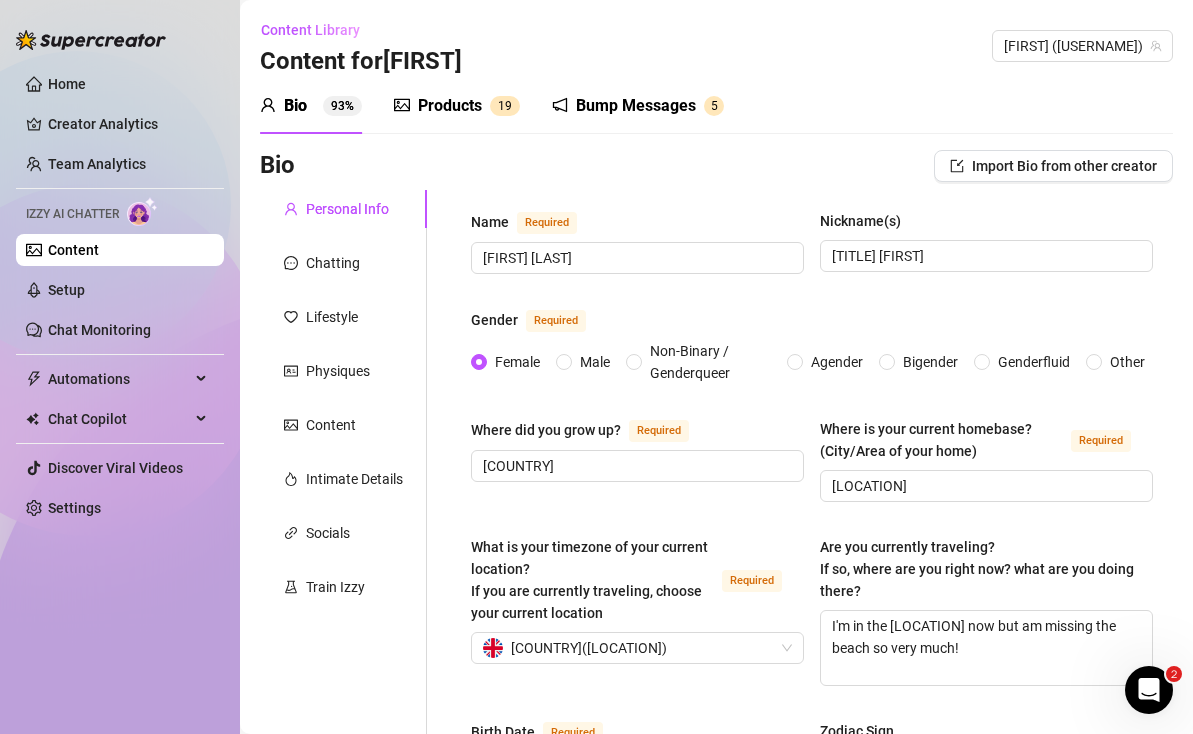 type 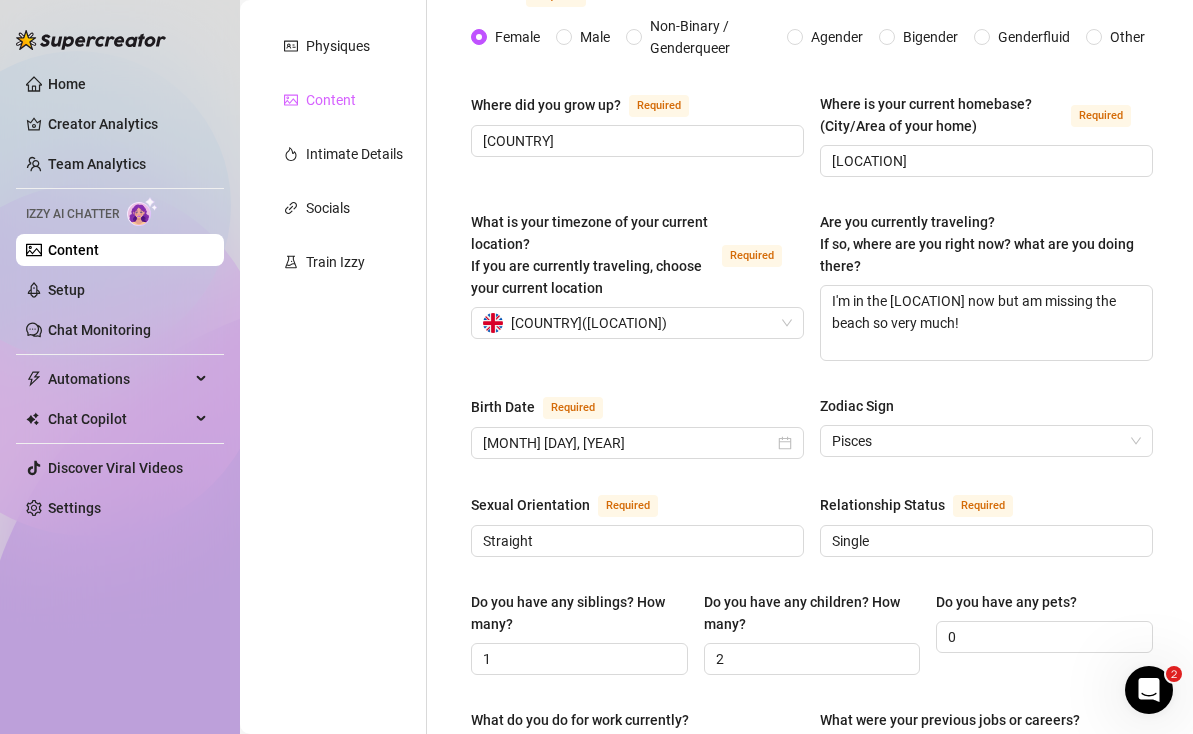 scroll, scrollTop: 0, scrollLeft: 0, axis: both 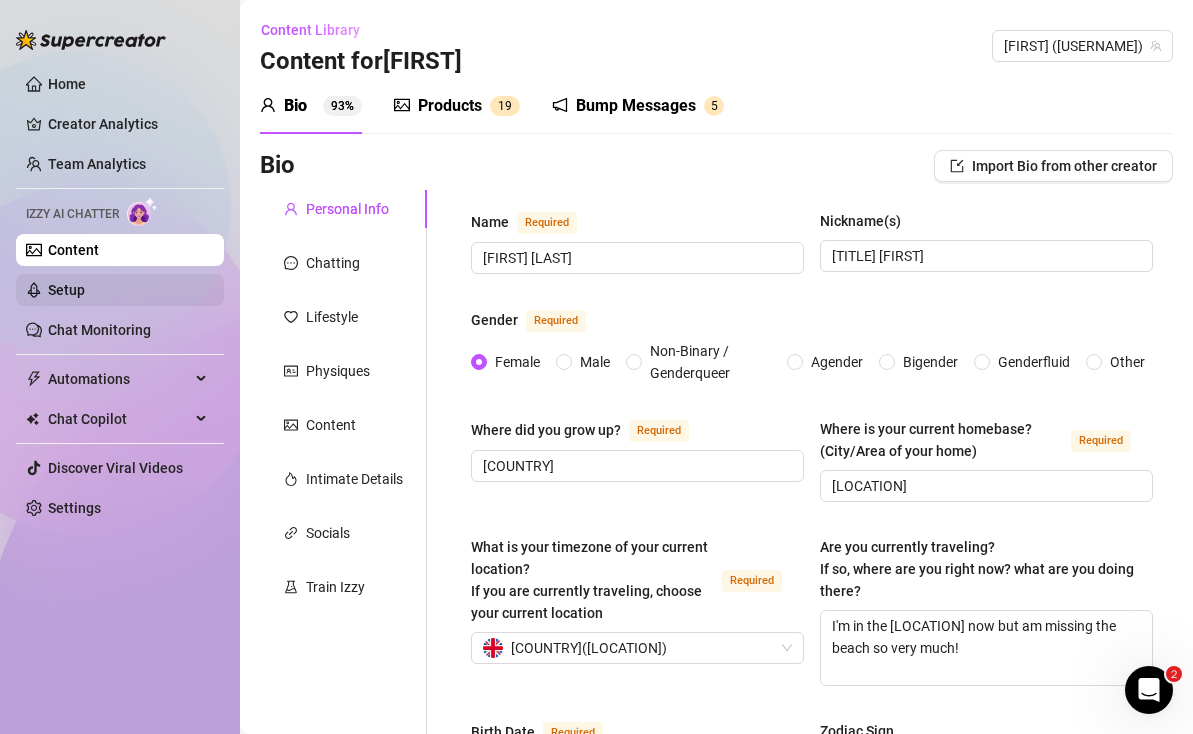 click on "Setup" at bounding box center [66, 290] 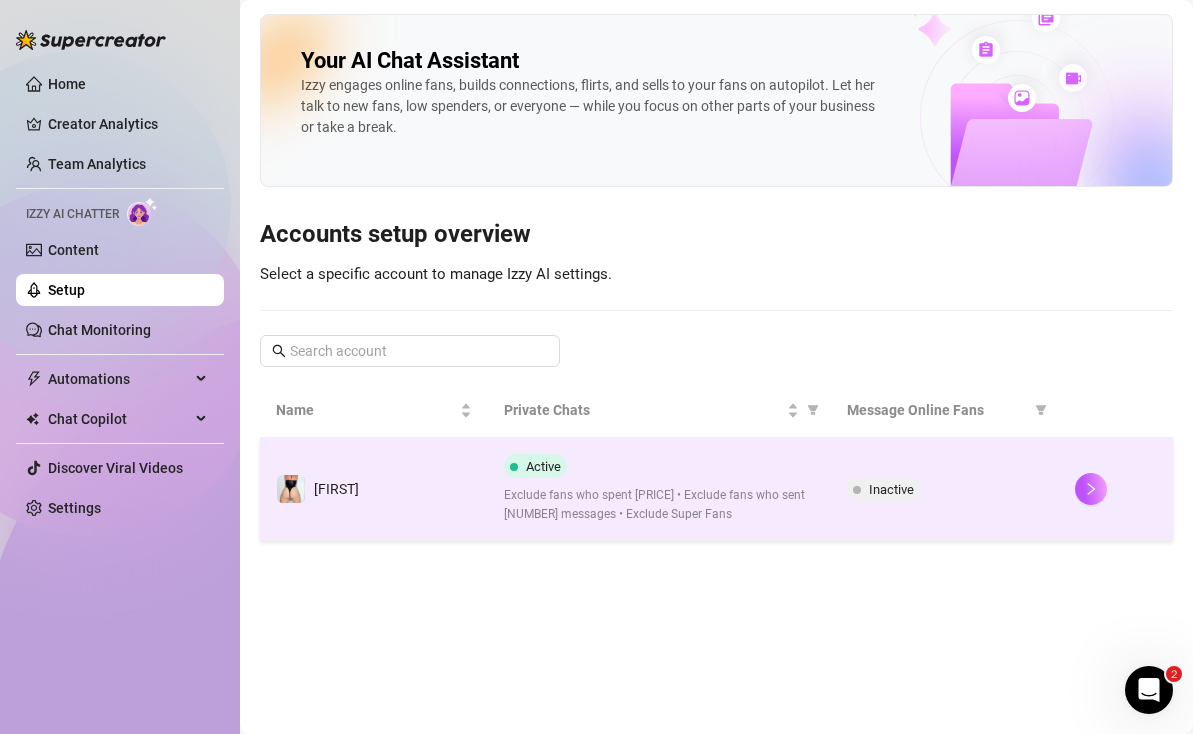 click at bounding box center [514, 466] 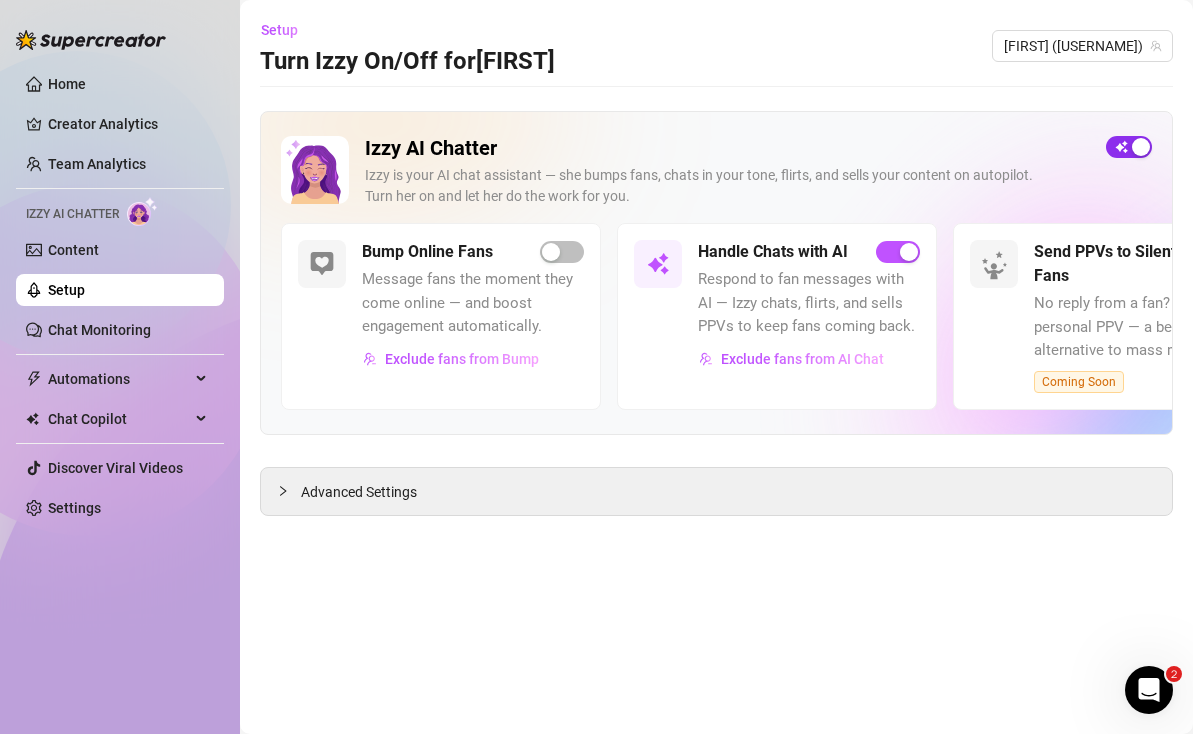 click at bounding box center [1141, 147] 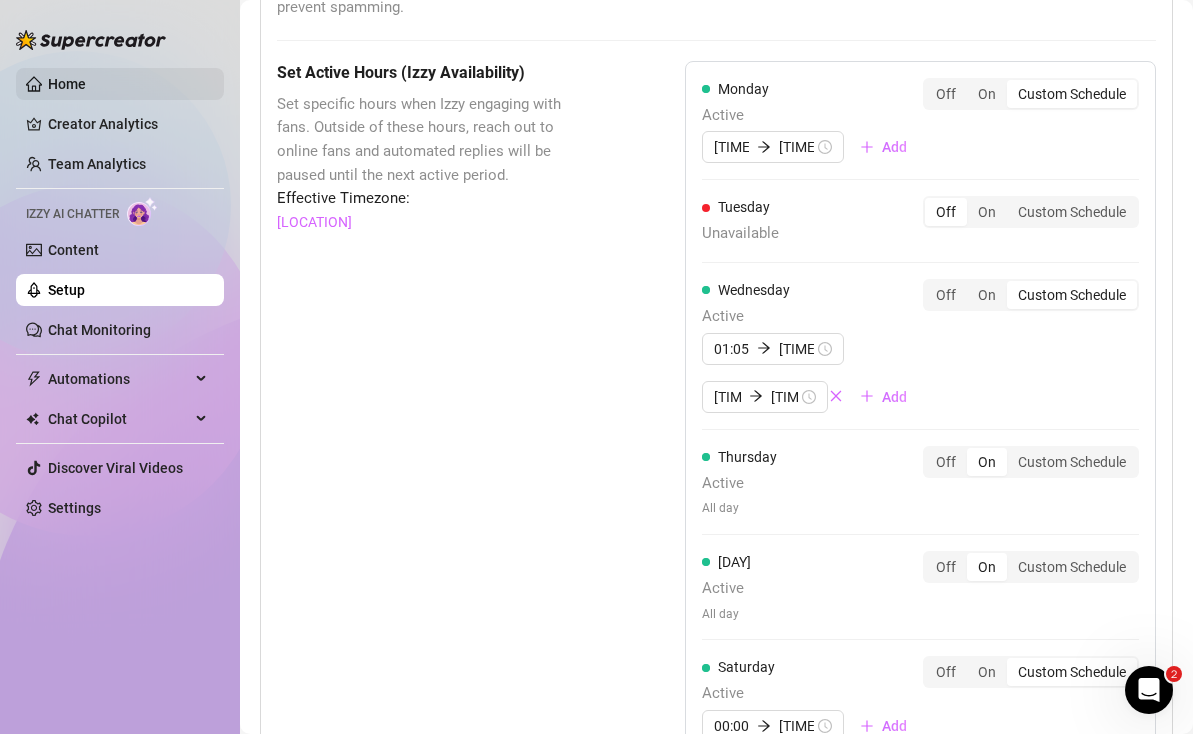 click on "Home" at bounding box center [67, 84] 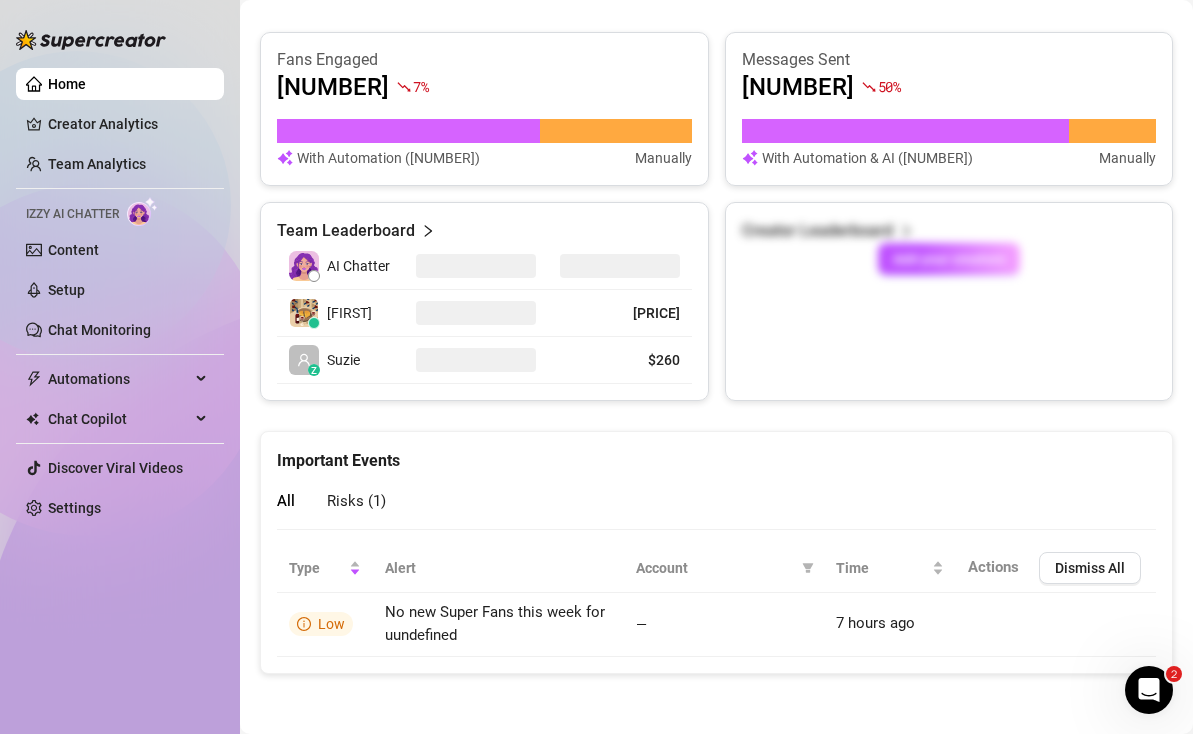scroll, scrollTop: 819, scrollLeft: 0, axis: vertical 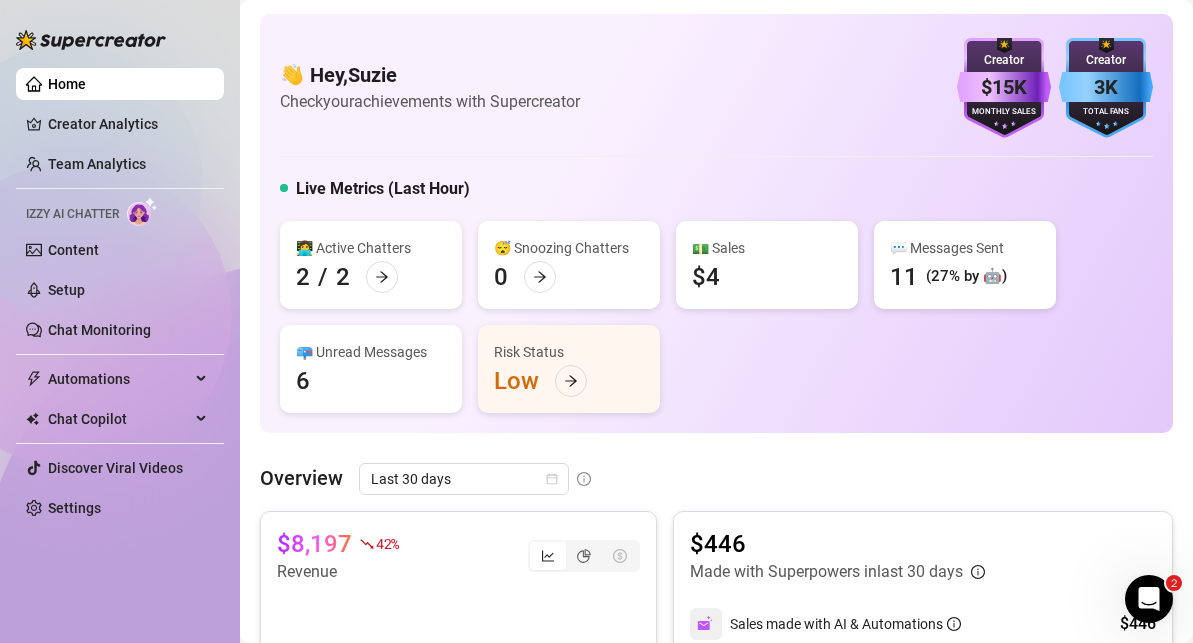 click on "👩‍💻 Active Chatters 2 / 2 😴 Snoozing Chatters 0 💵 Sales $4 💬 Messages Sent 11 (27% by 🤖) 📪 Unread Messages 6 Risk Status Low" at bounding box center [716, 317] 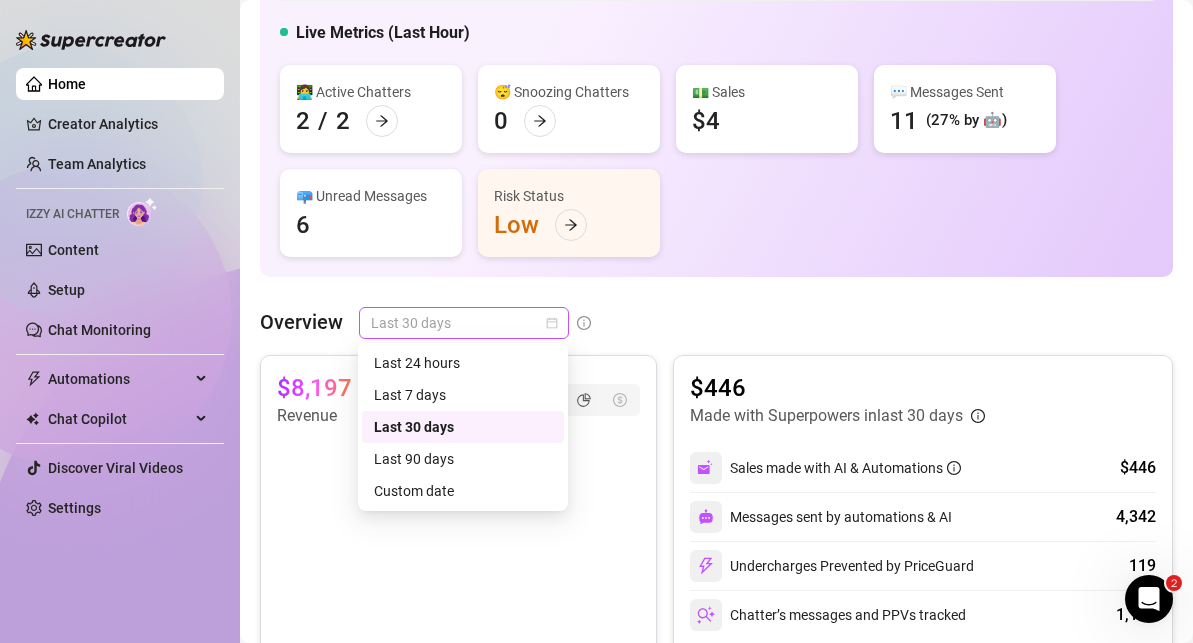 click on "Last 30 days" at bounding box center (464, 323) 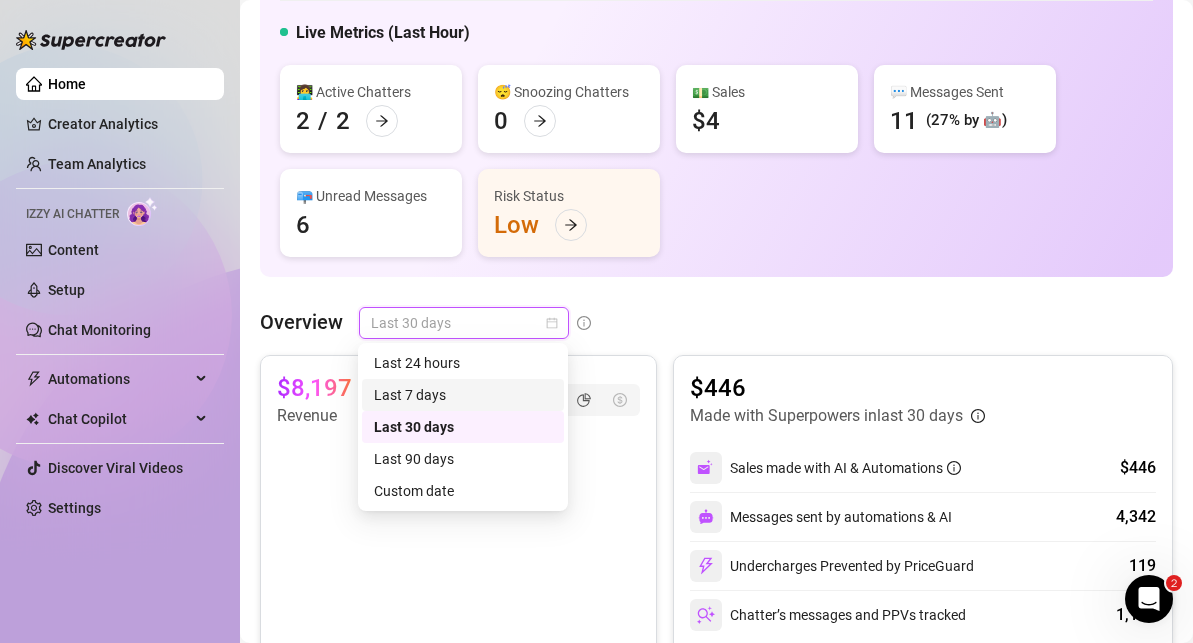 click on "Last 7 days" at bounding box center [463, 395] 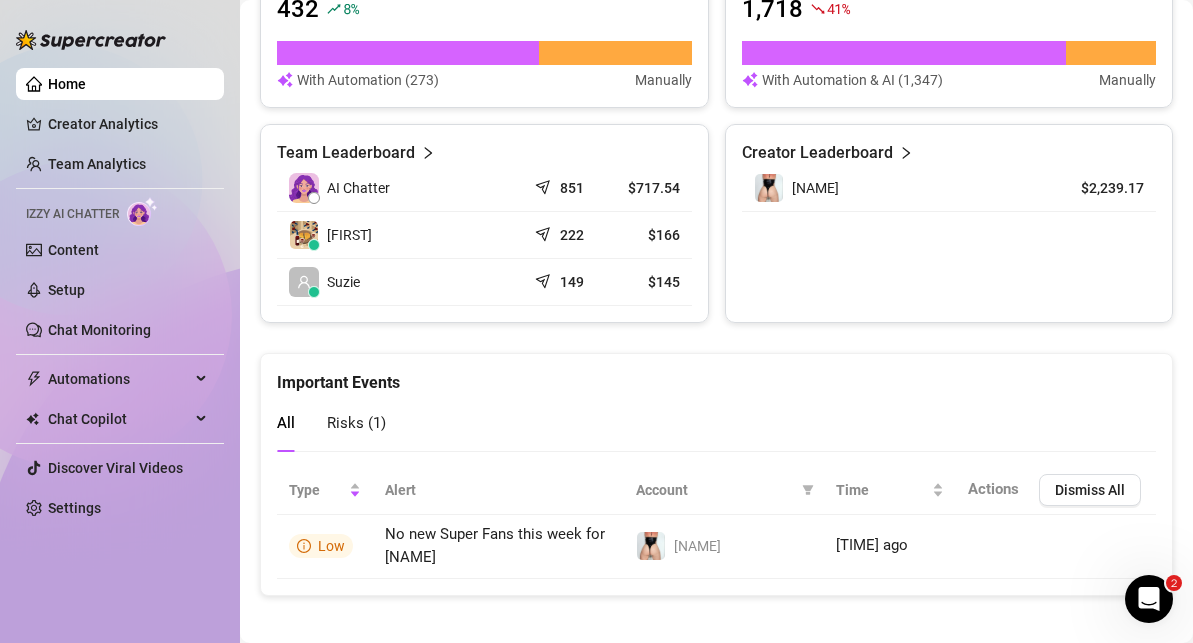 scroll, scrollTop: 910, scrollLeft: 0, axis: vertical 